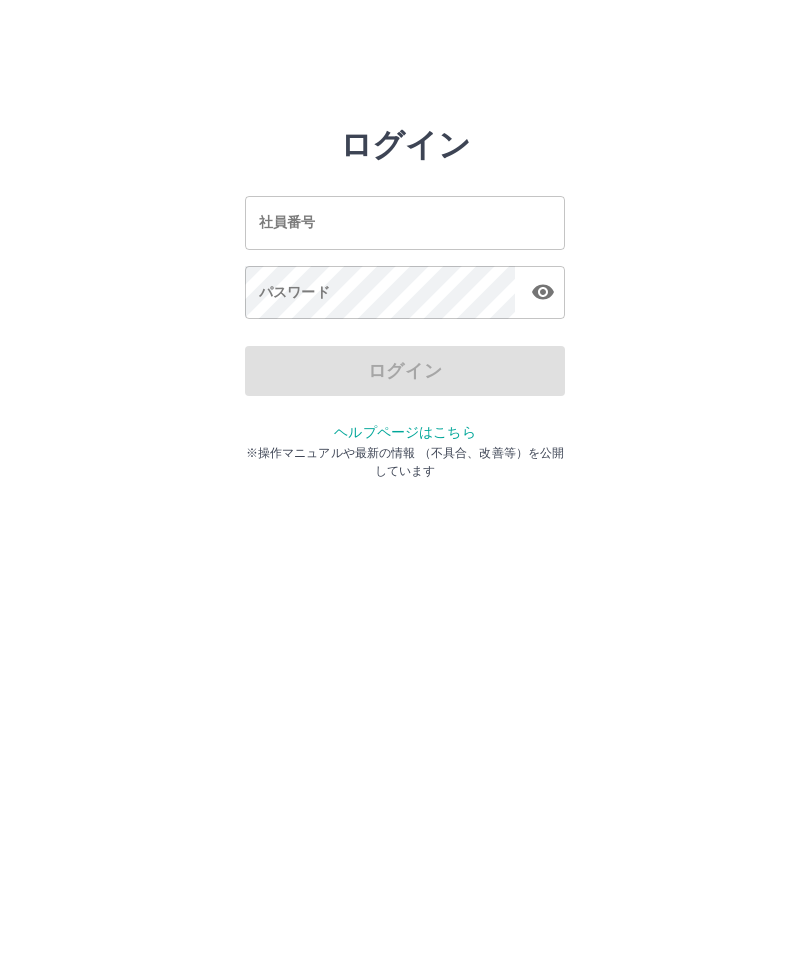 click on "社員番号" at bounding box center (405, 222) 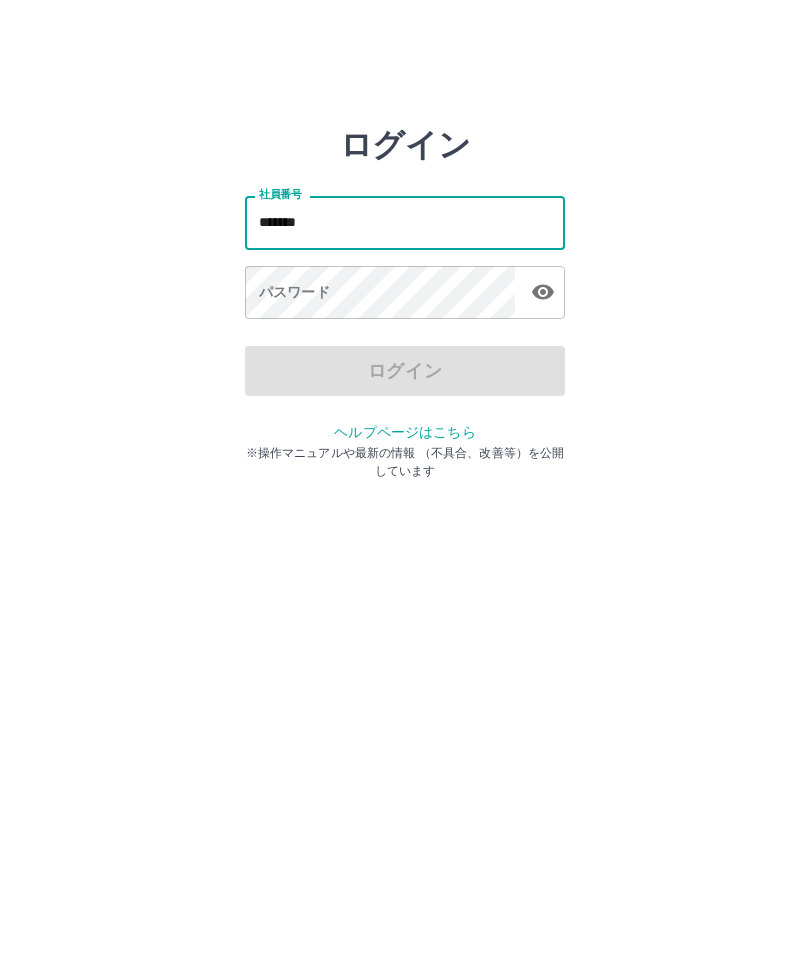 type on "*******" 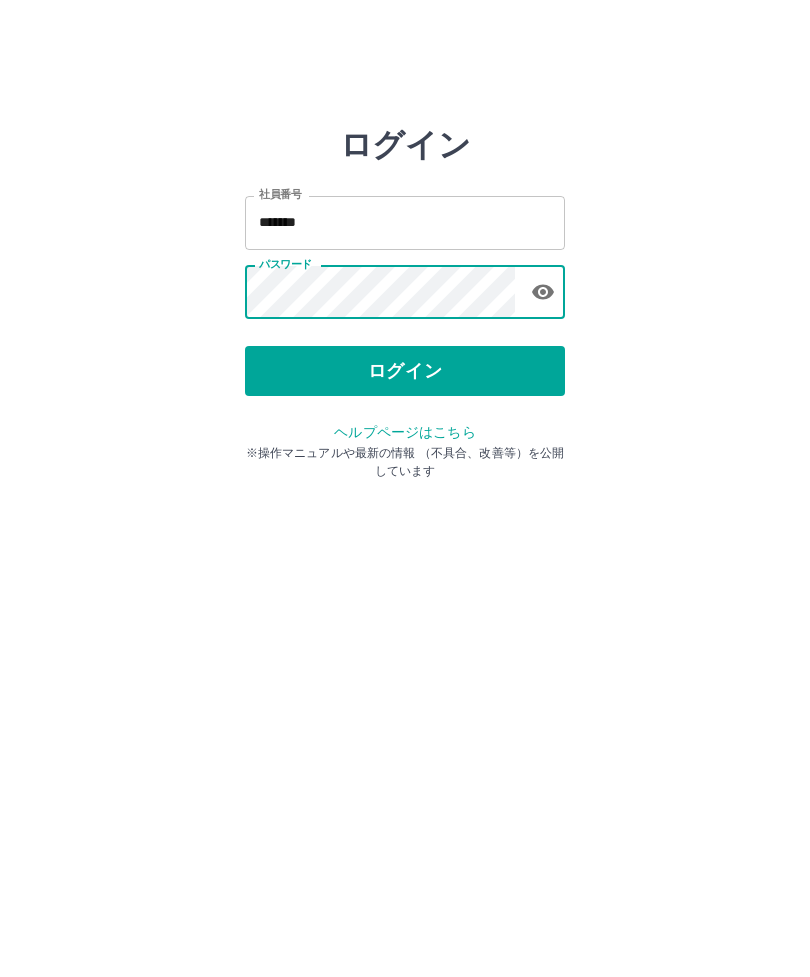 click on "ログイン" at bounding box center [405, 371] 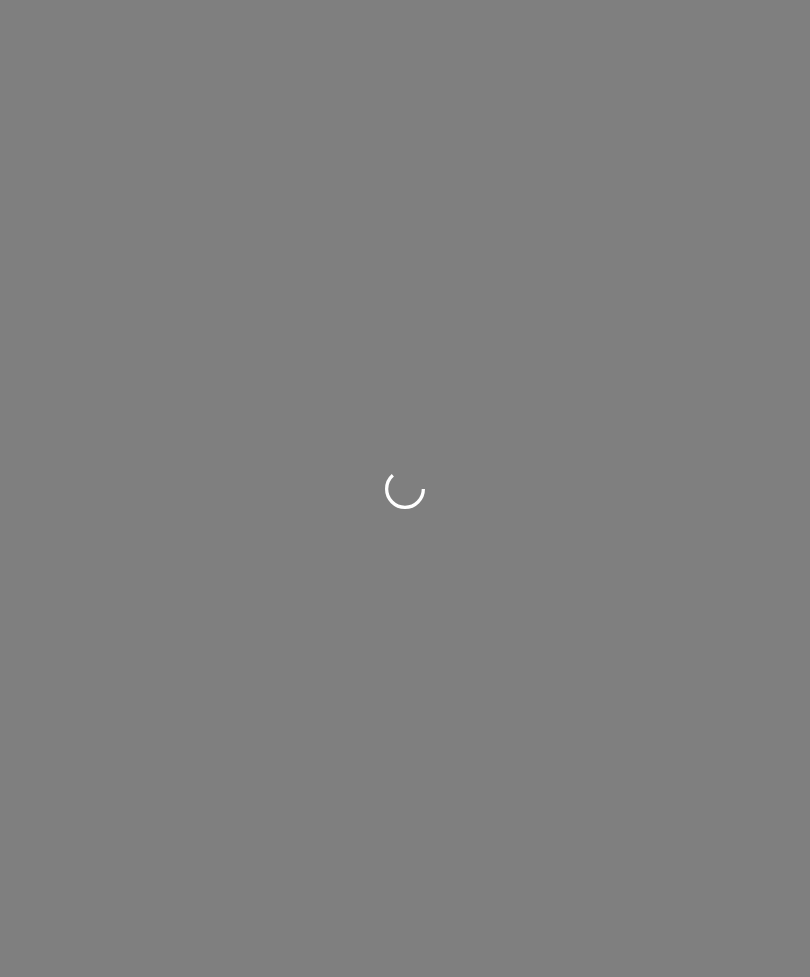 scroll, scrollTop: 0, scrollLeft: 0, axis: both 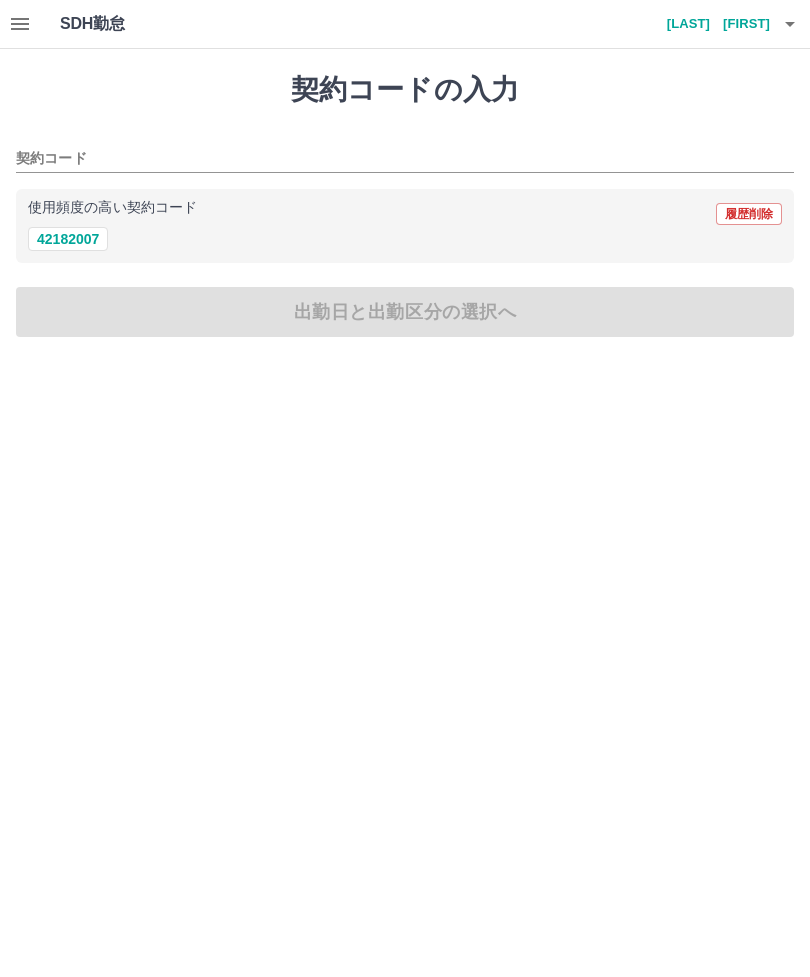 click on "42182007" at bounding box center (68, 239) 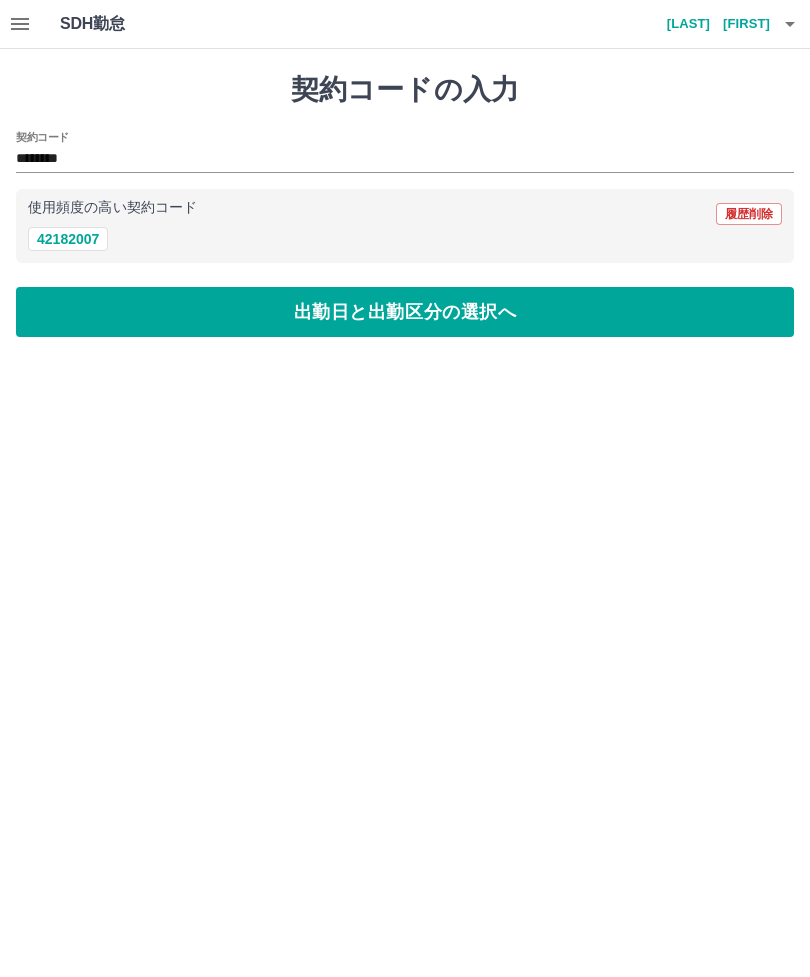 click on "出勤日と出勤区分の選択へ" at bounding box center (405, 312) 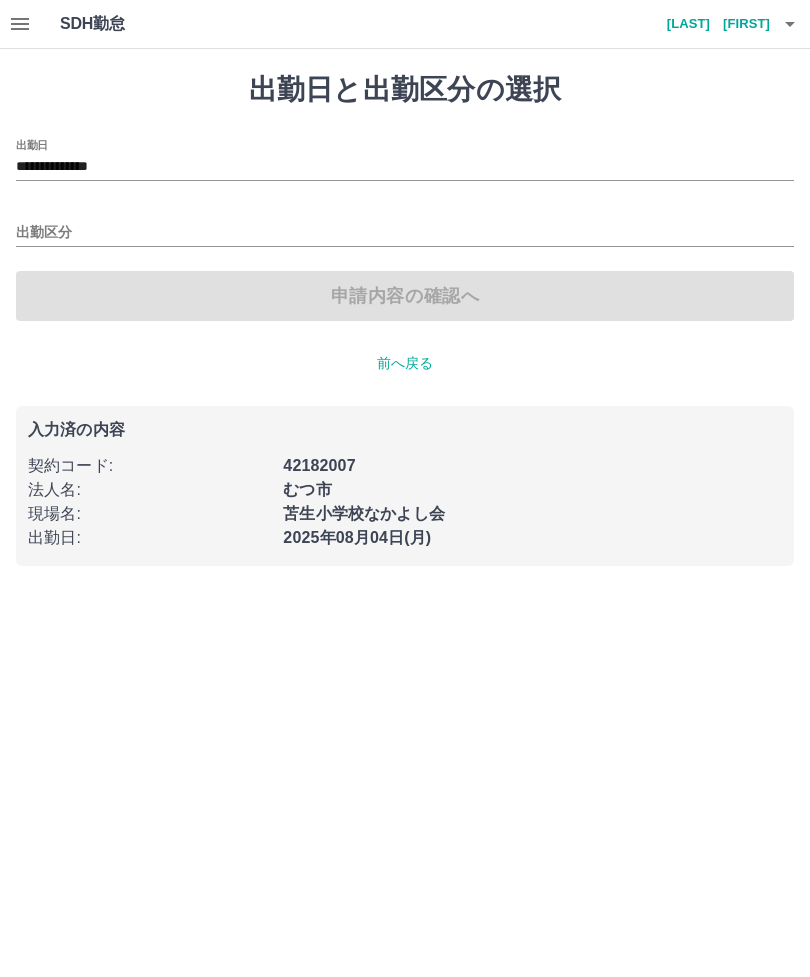 click on "出勤区分" at bounding box center (405, 233) 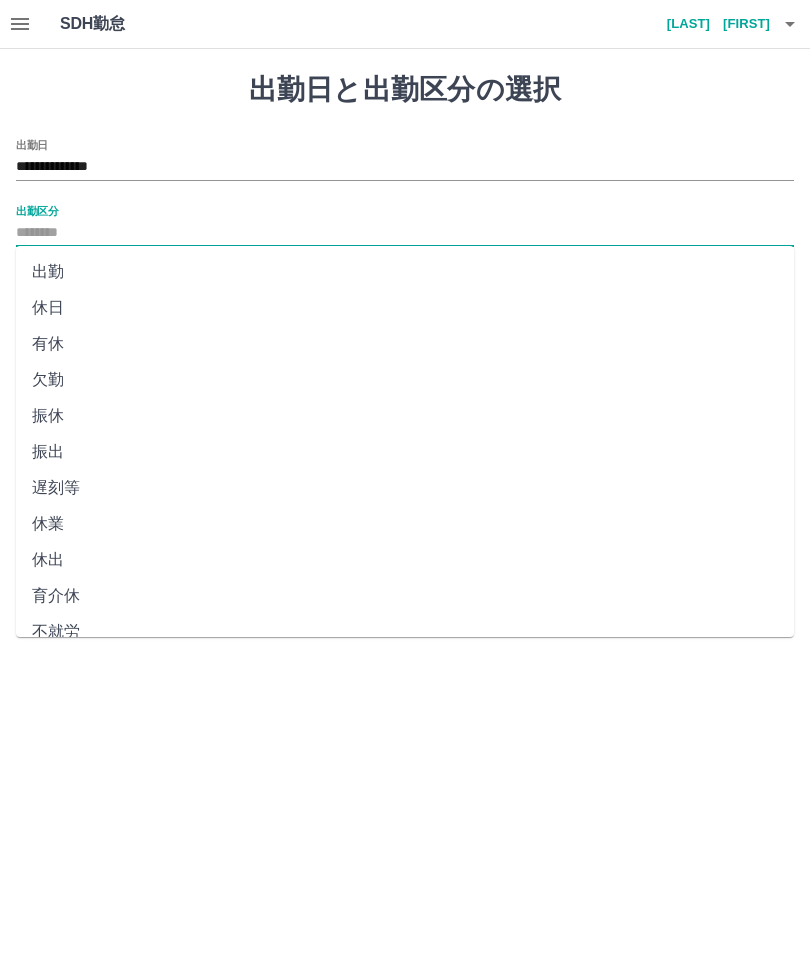 click on "出勤" at bounding box center [405, 272] 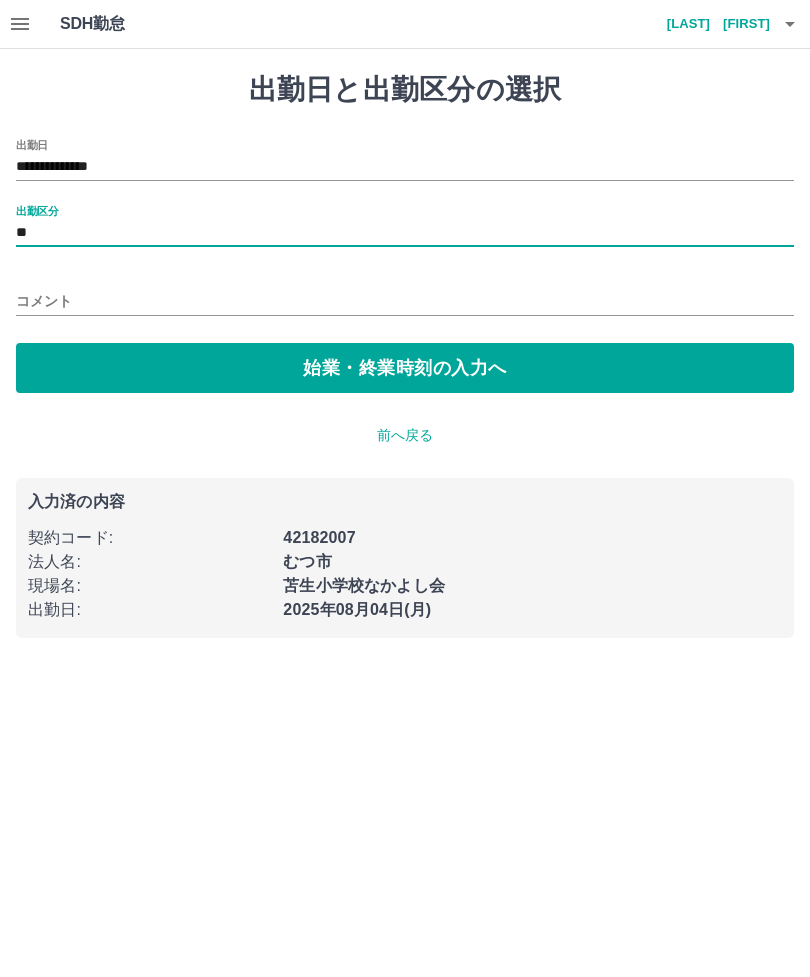 click on "始業・終業時刻の入力へ" at bounding box center (405, 368) 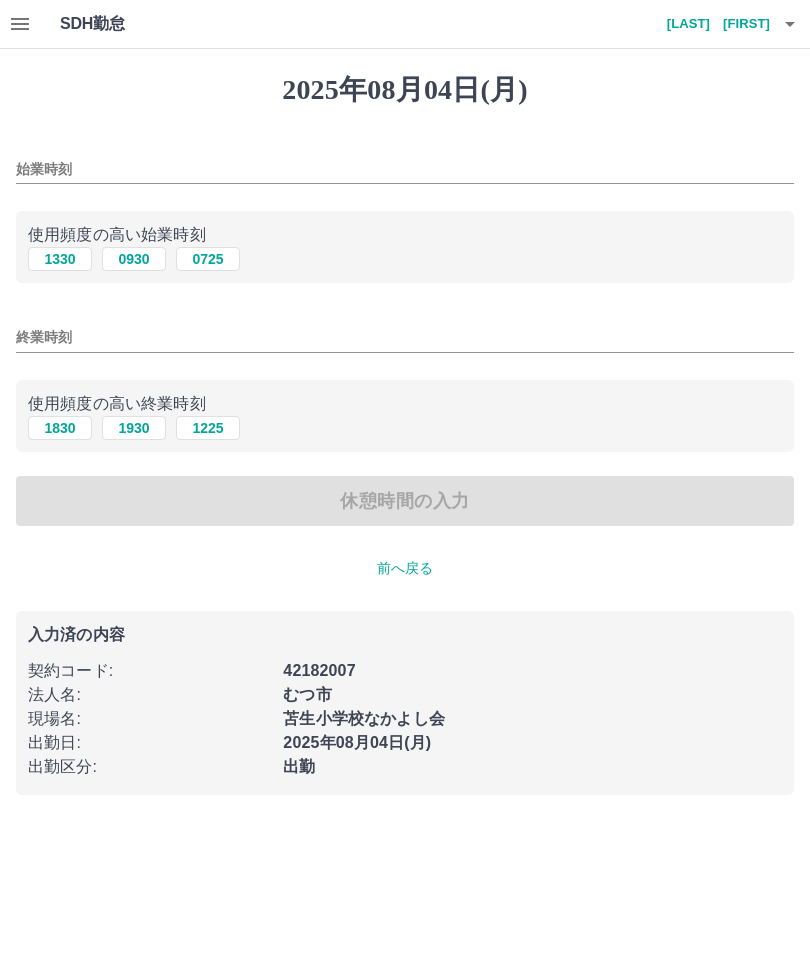 click on "始業時刻" at bounding box center [405, 169] 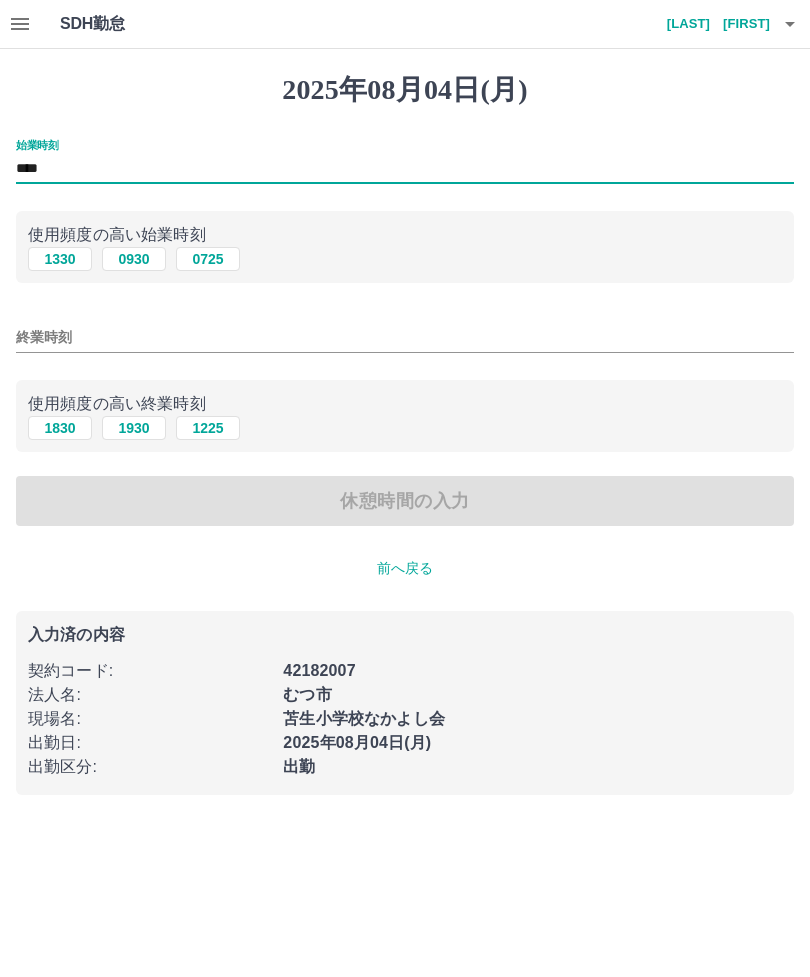 type on "****" 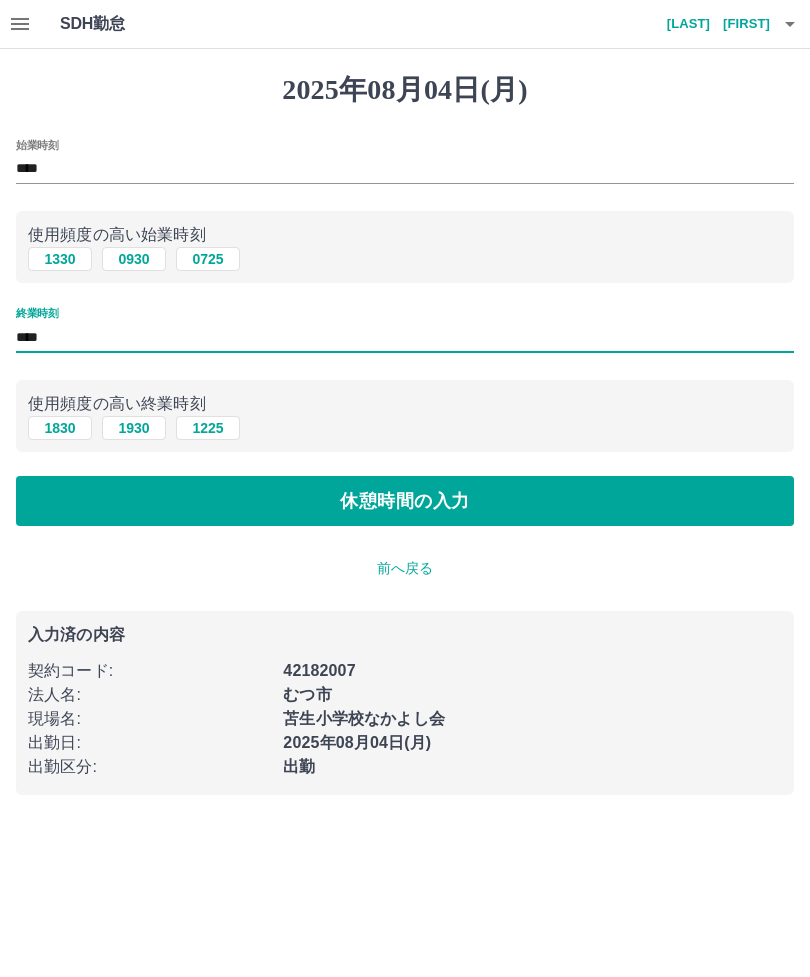 type on "****" 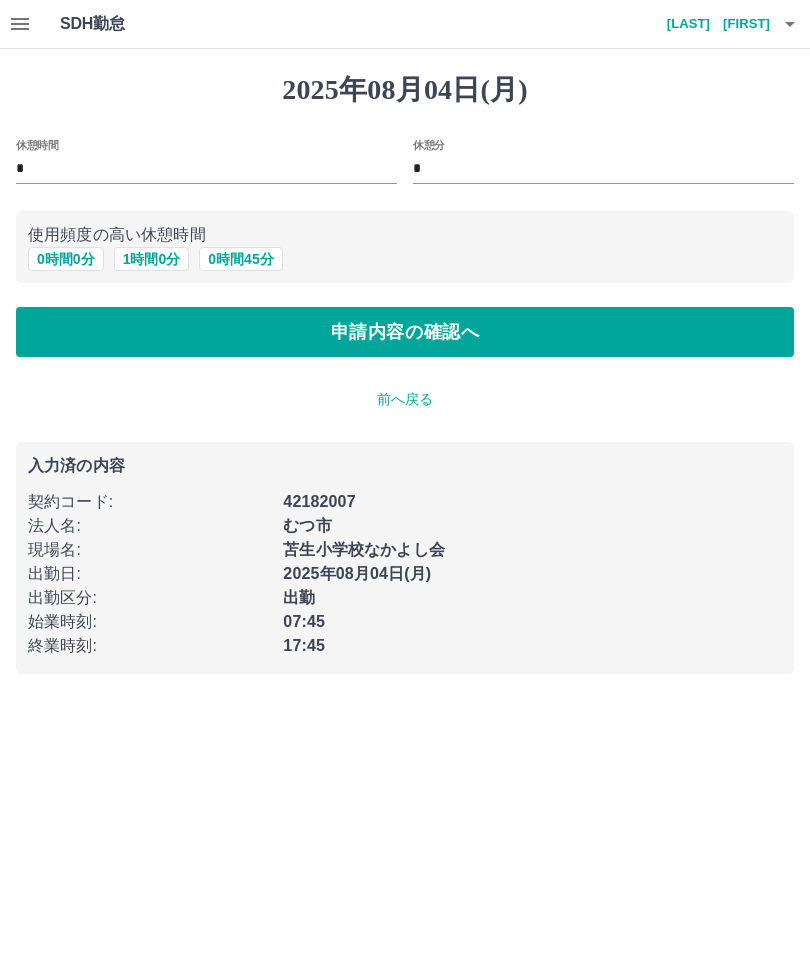 click on "1 時間 0 分" at bounding box center [152, 259] 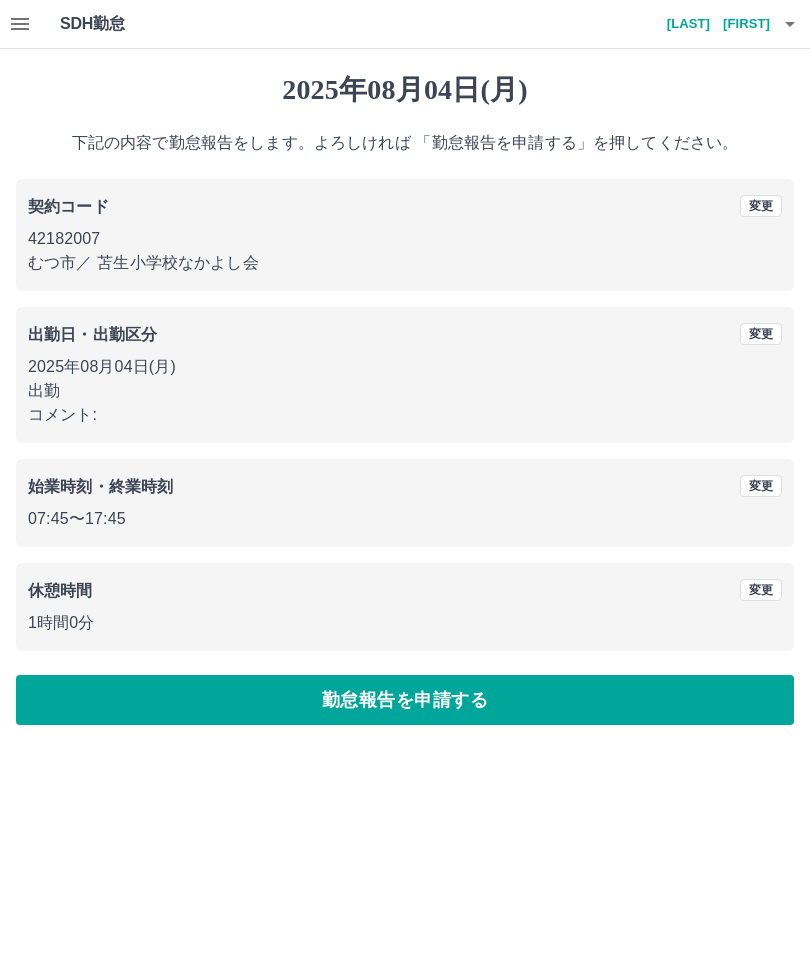 click on "勤怠報告を申請する" at bounding box center [405, 700] 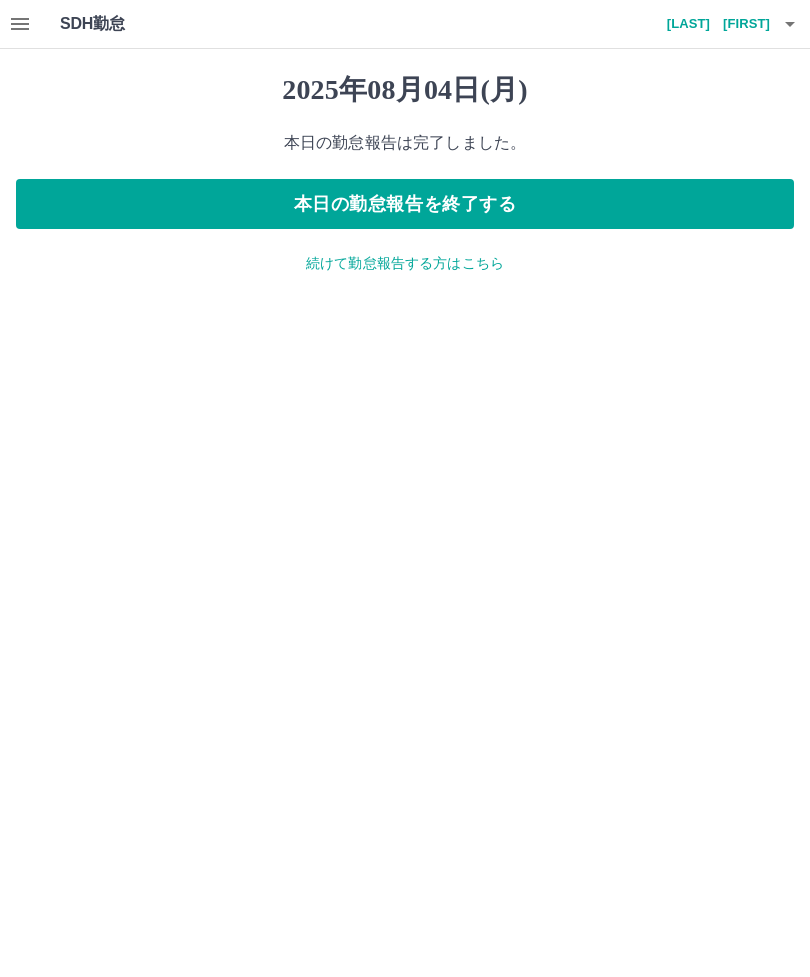 click on "続けて勤怠報告する方はこちら" at bounding box center (405, 263) 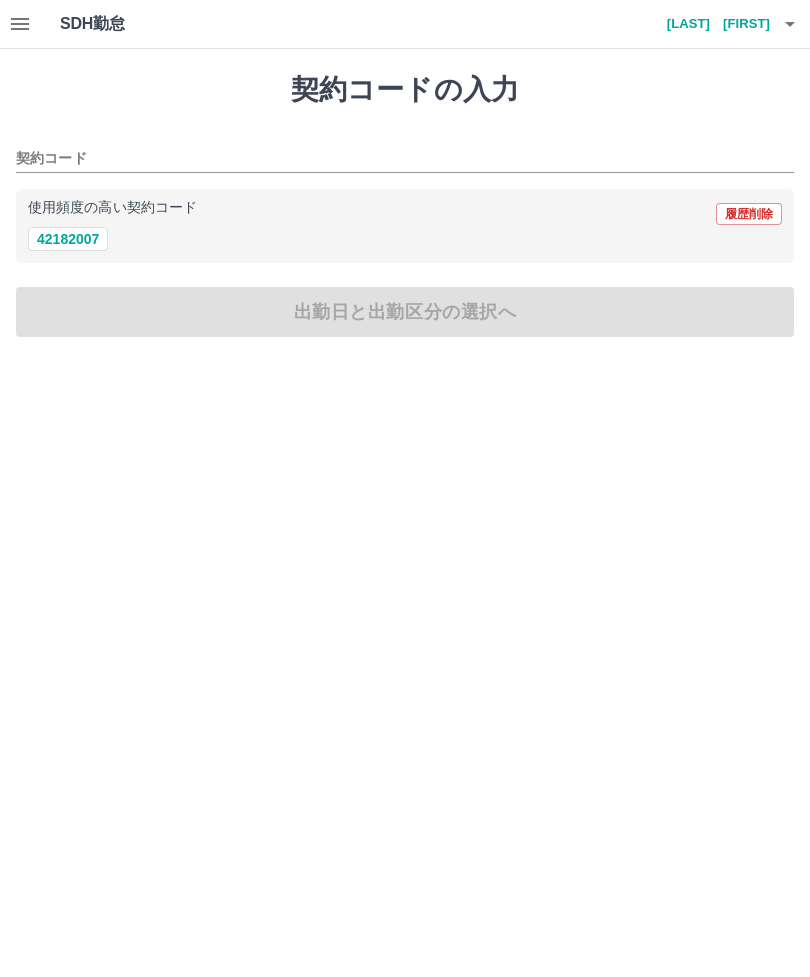 click 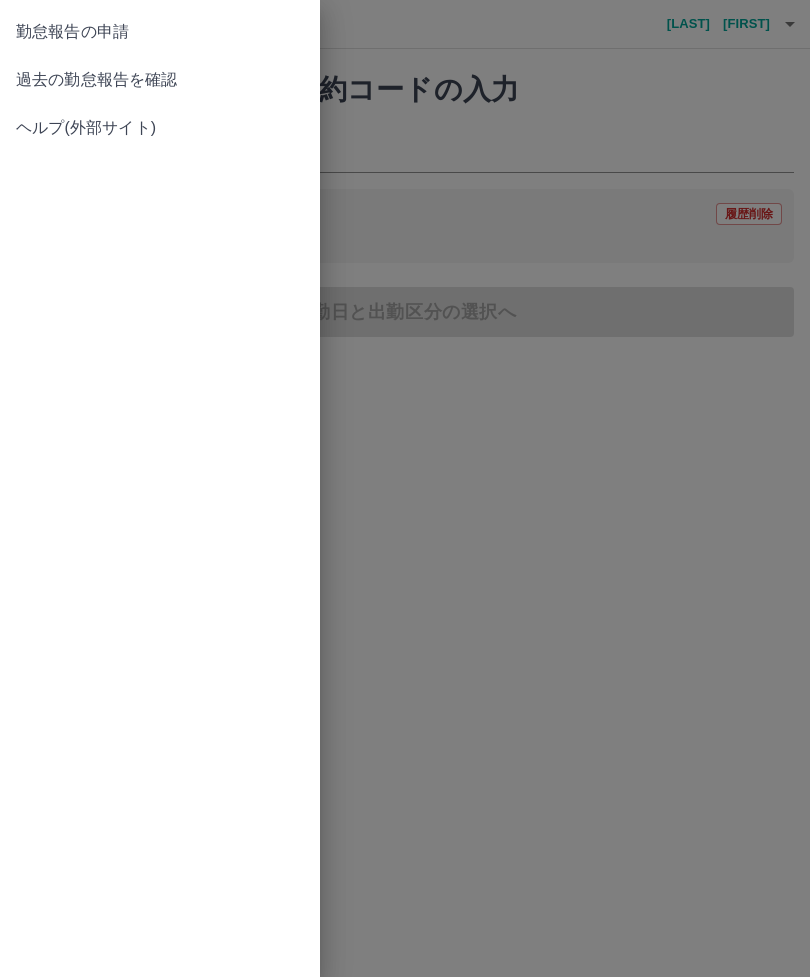 click on "過去の勤怠報告を確認" at bounding box center [160, 80] 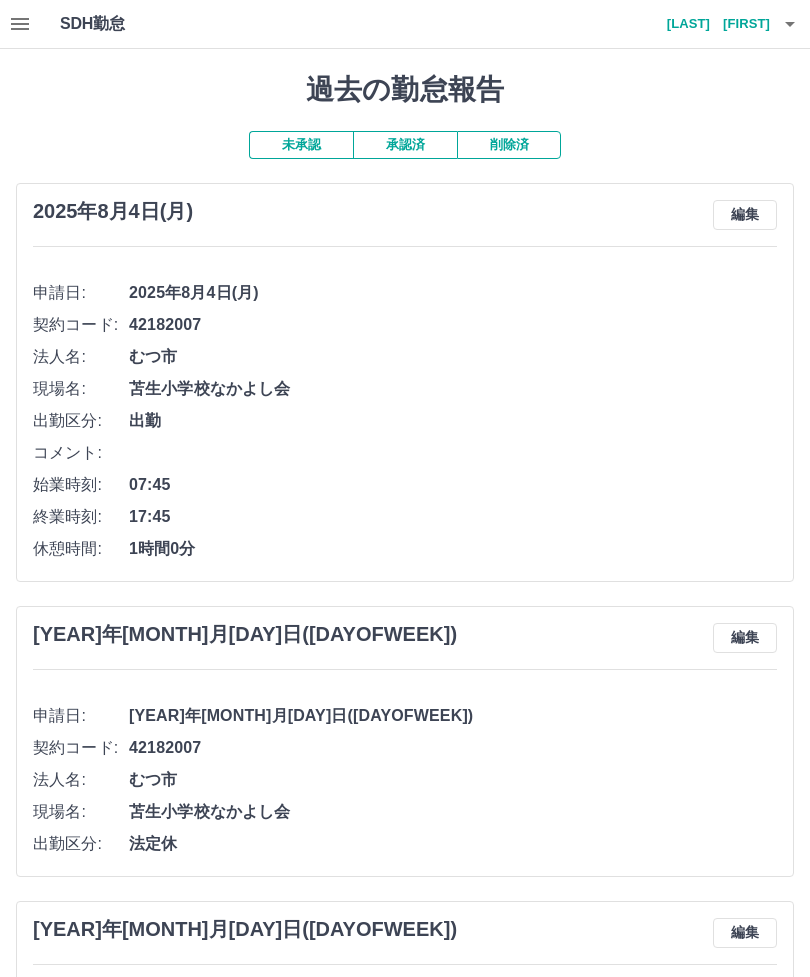 click on "未承認" at bounding box center [301, 145] 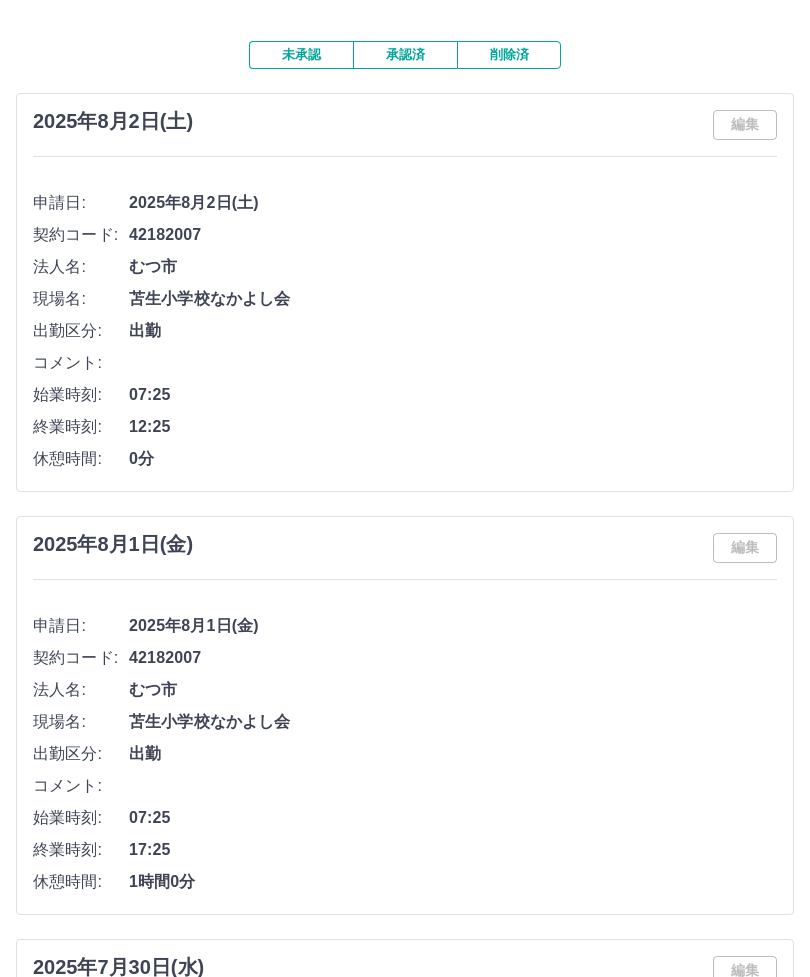 scroll, scrollTop: 0, scrollLeft: 0, axis: both 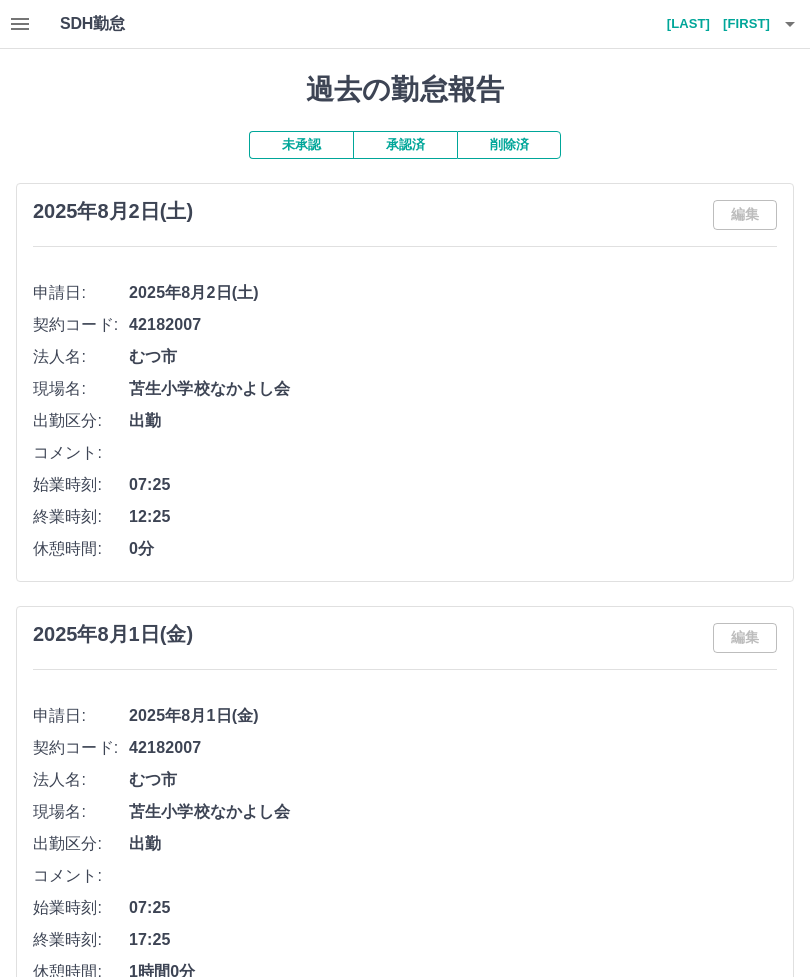 click on "石井　あさひ" at bounding box center (710, 24) 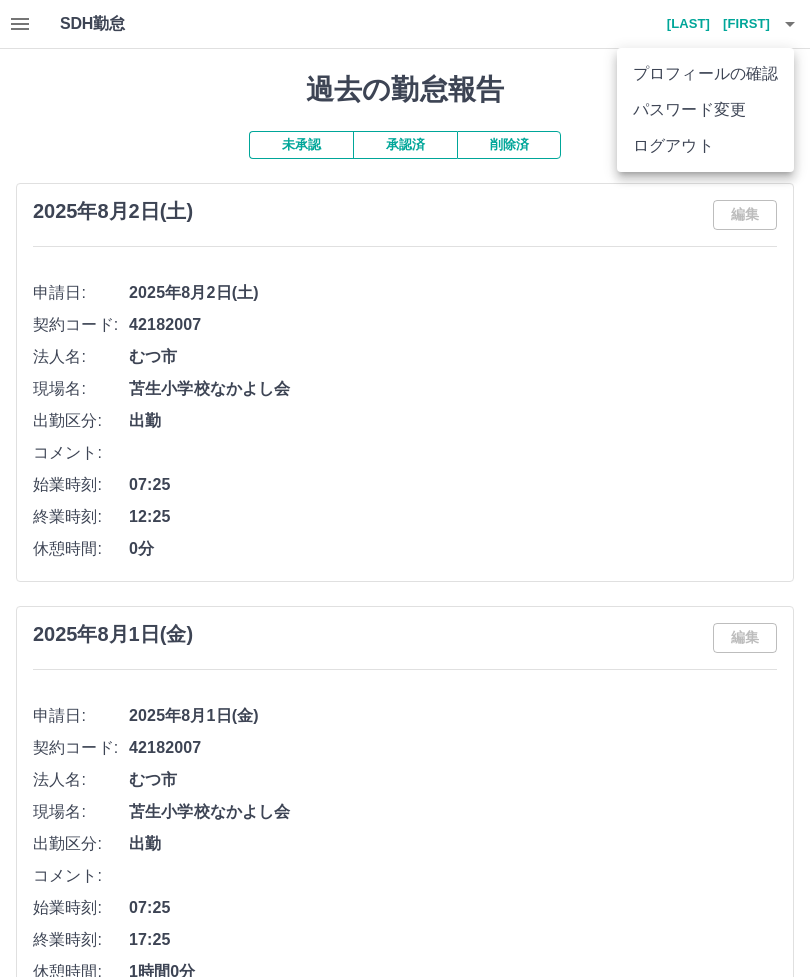 click on "ログアウト" at bounding box center [705, 146] 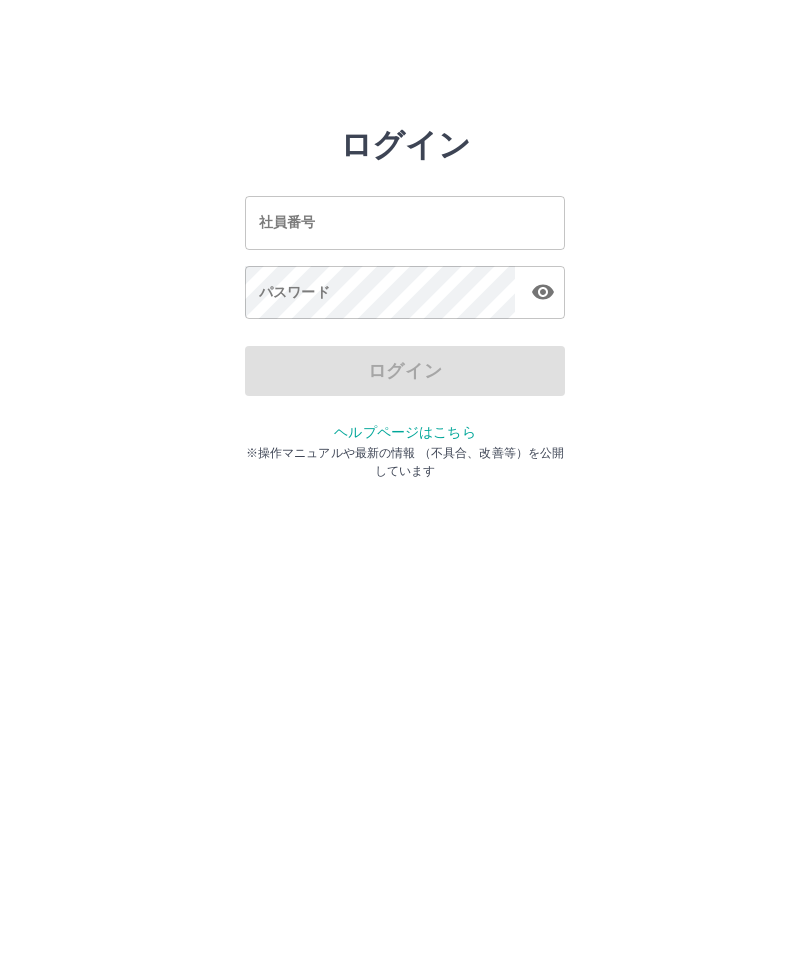 scroll, scrollTop: 0, scrollLeft: 0, axis: both 